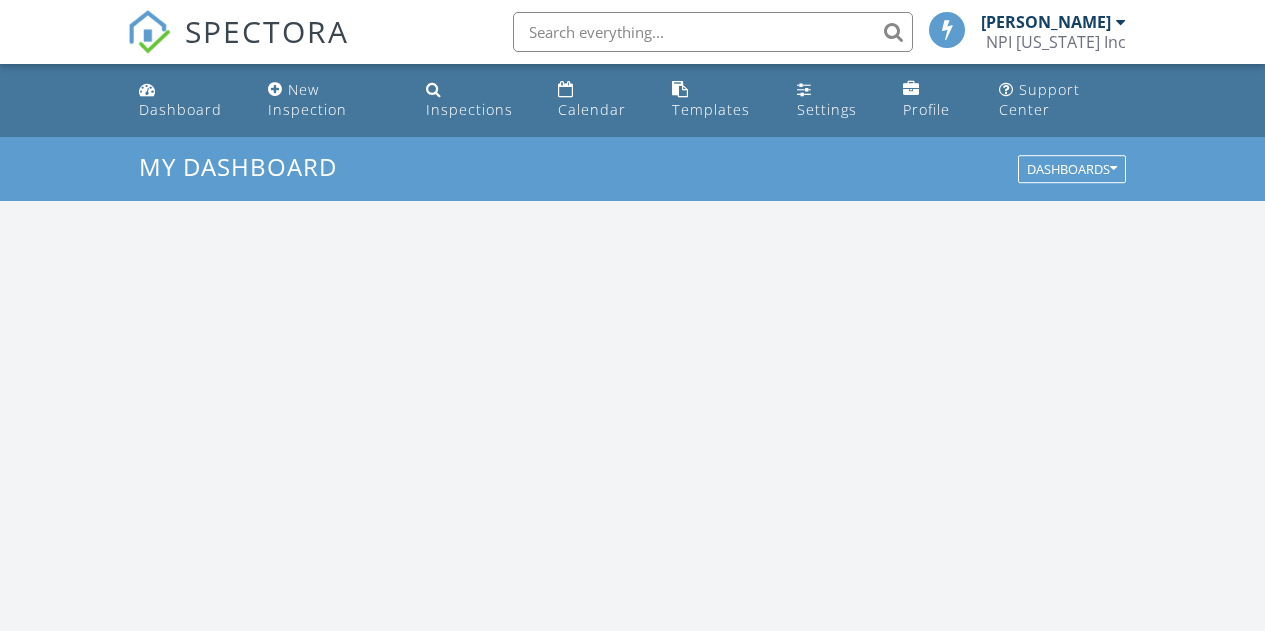 scroll, scrollTop: 0, scrollLeft: 0, axis: both 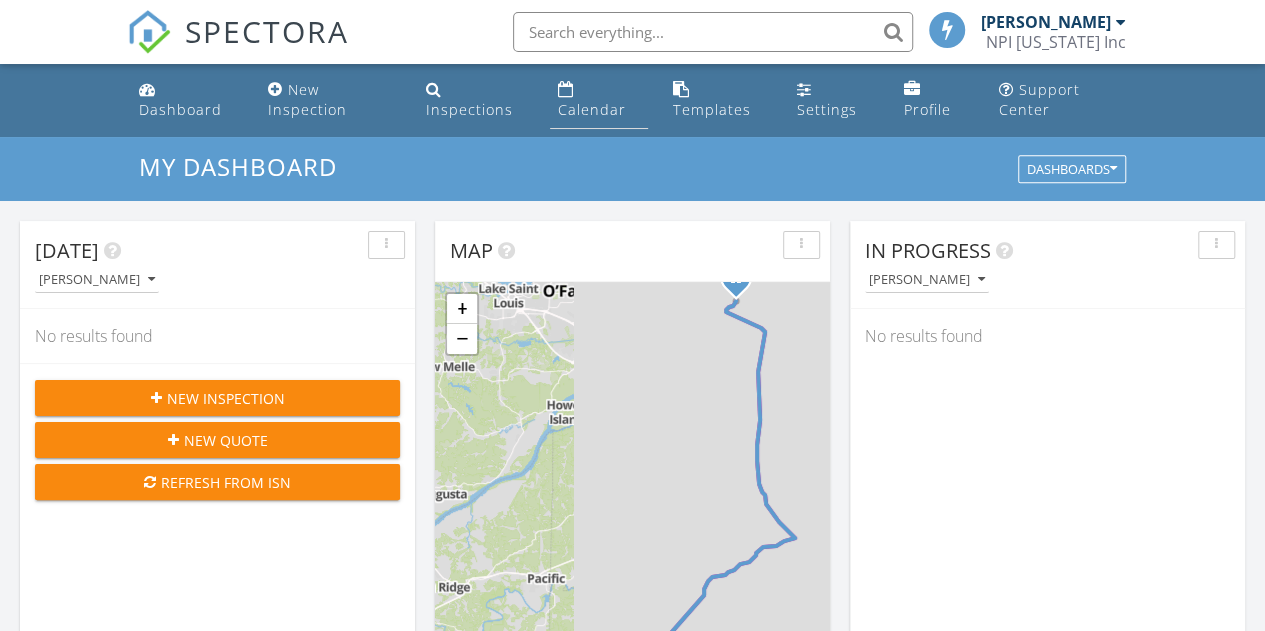 click on "Calendar" at bounding box center [599, 100] 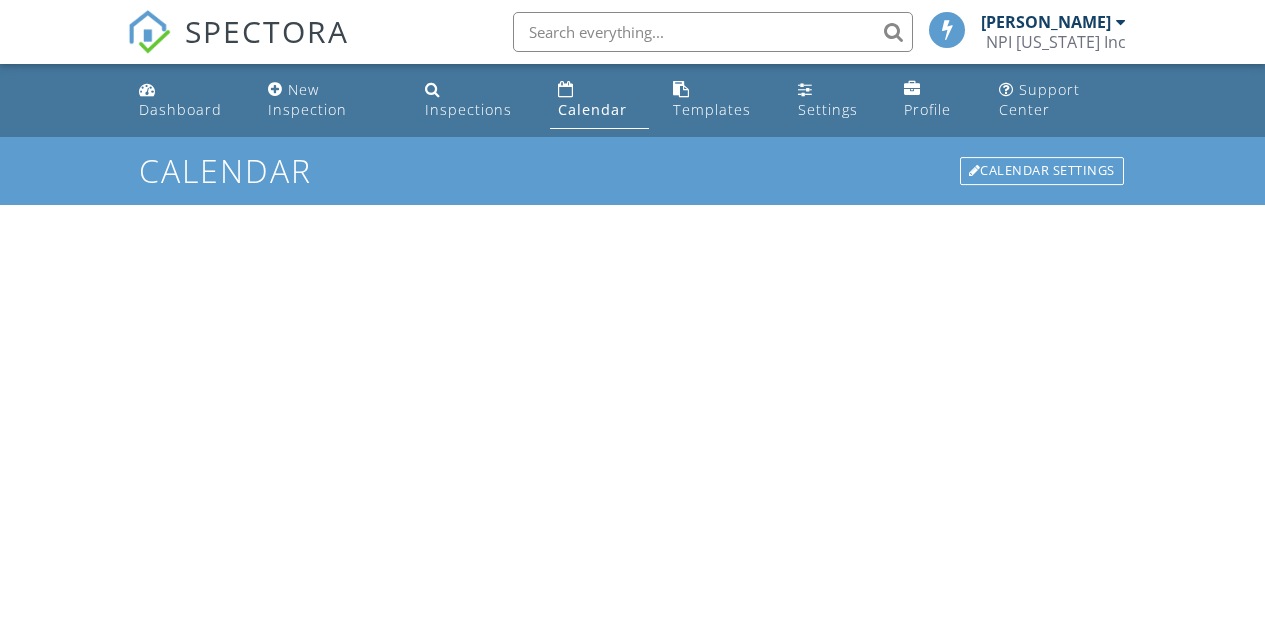 scroll, scrollTop: 0, scrollLeft: 0, axis: both 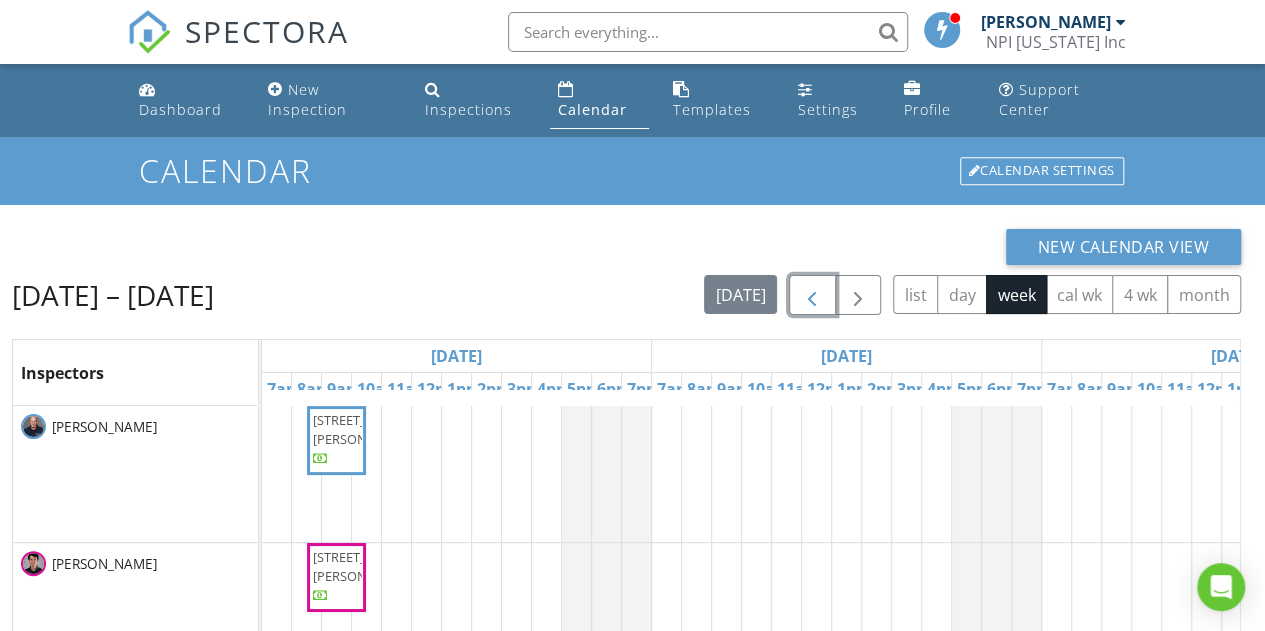 click at bounding box center [812, 295] 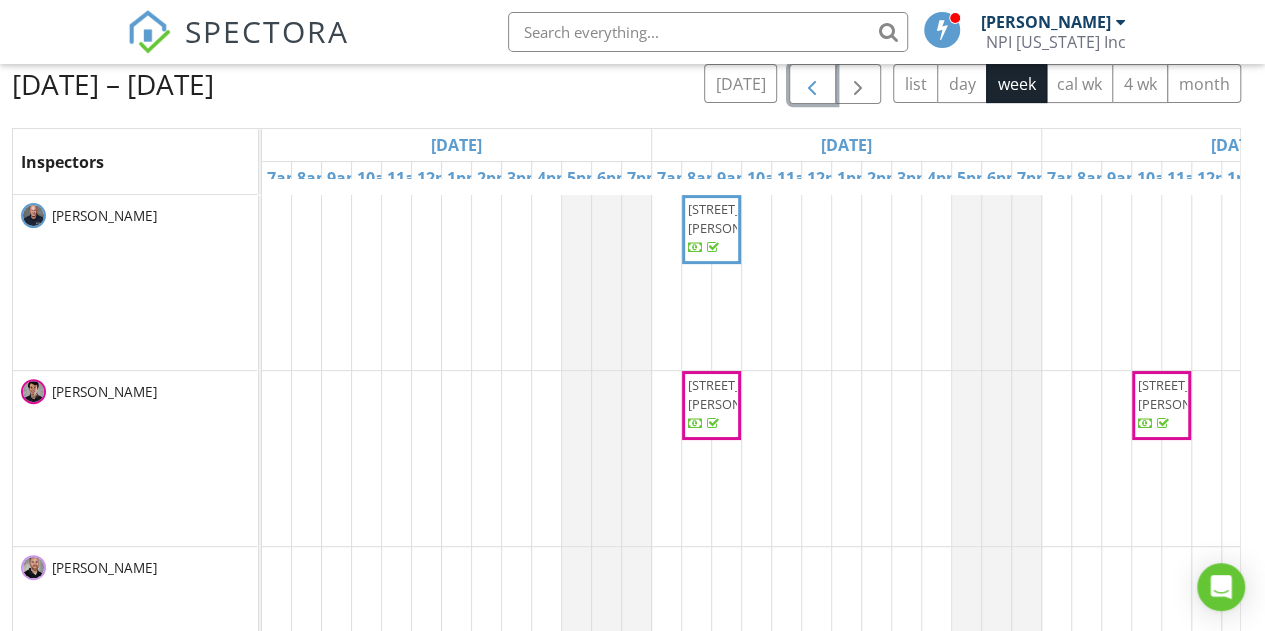 scroll, scrollTop: 210, scrollLeft: 0, axis: vertical 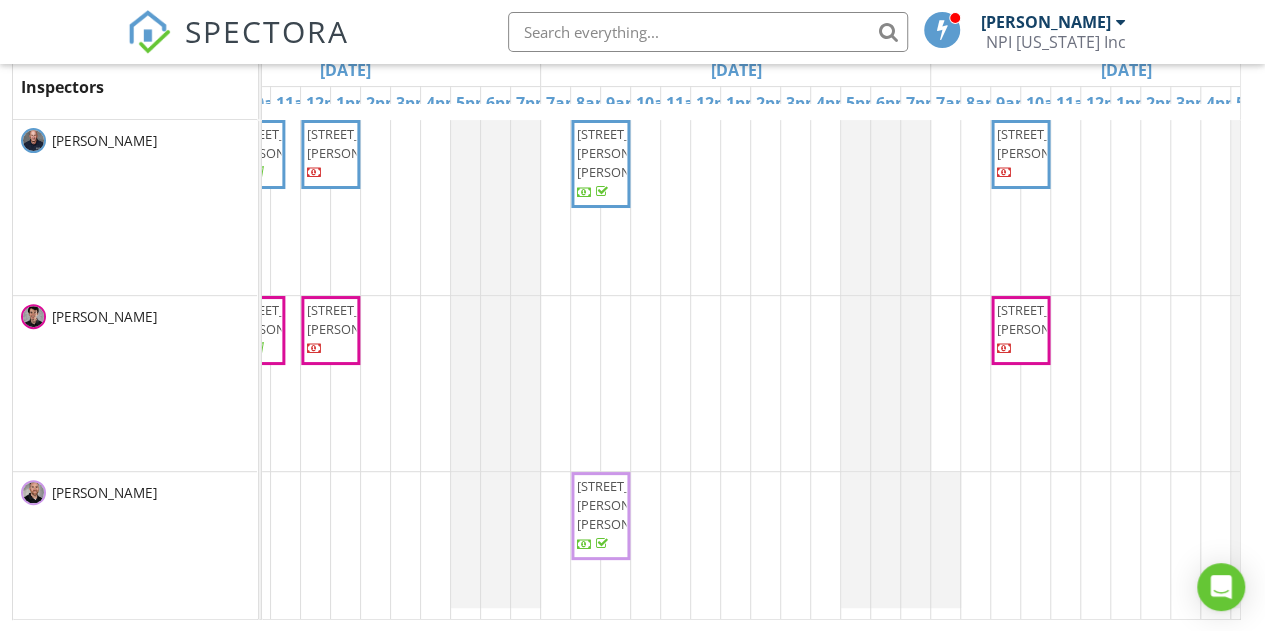 click on "328 Stark Blvd, Hermann 65041" at bounding box center (633, 505) 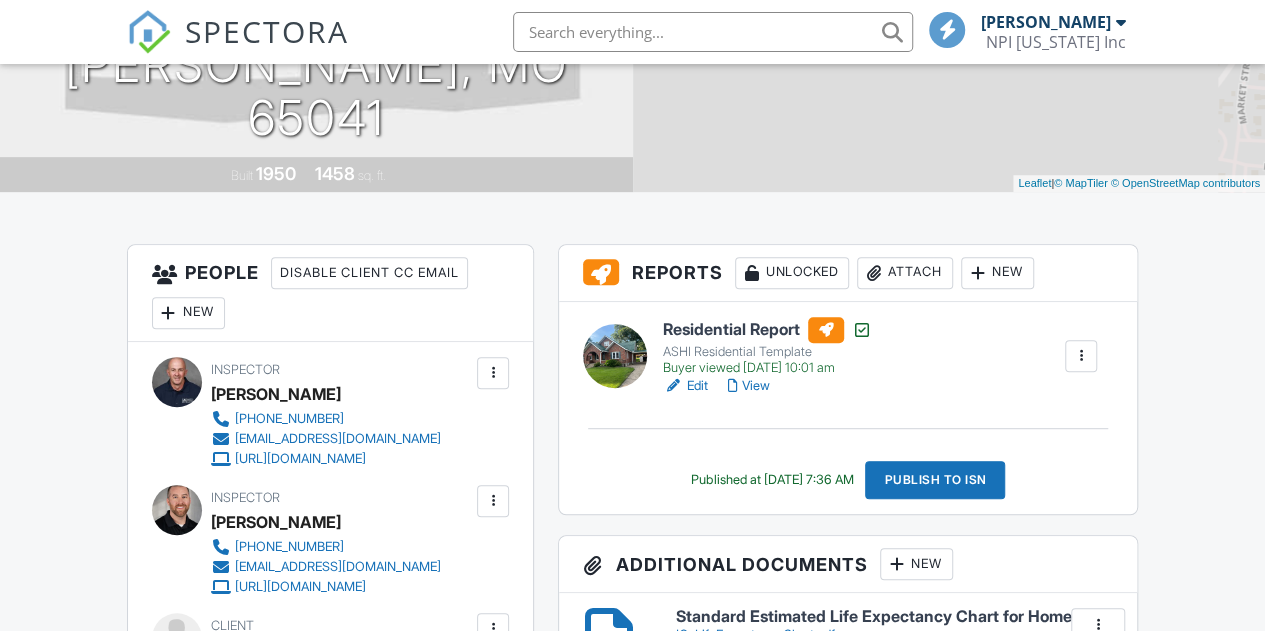 scroll, scrollTop: 383, scrollLeft: 0, axis: vertical 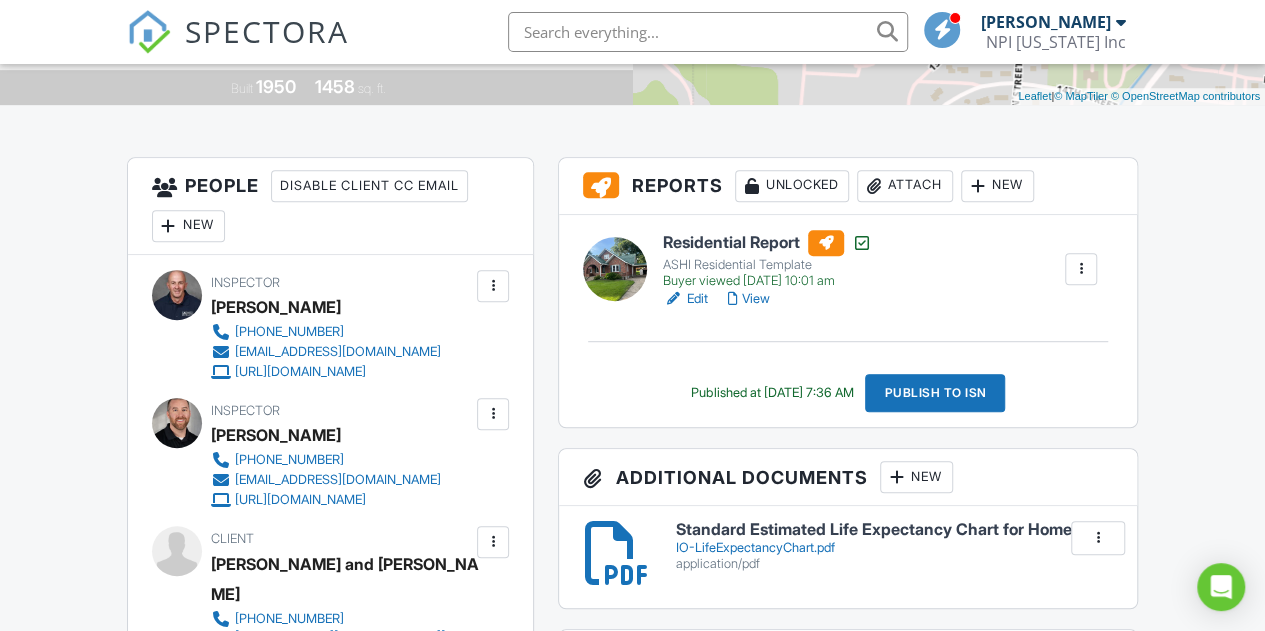 click at bounding box center (978, 186) 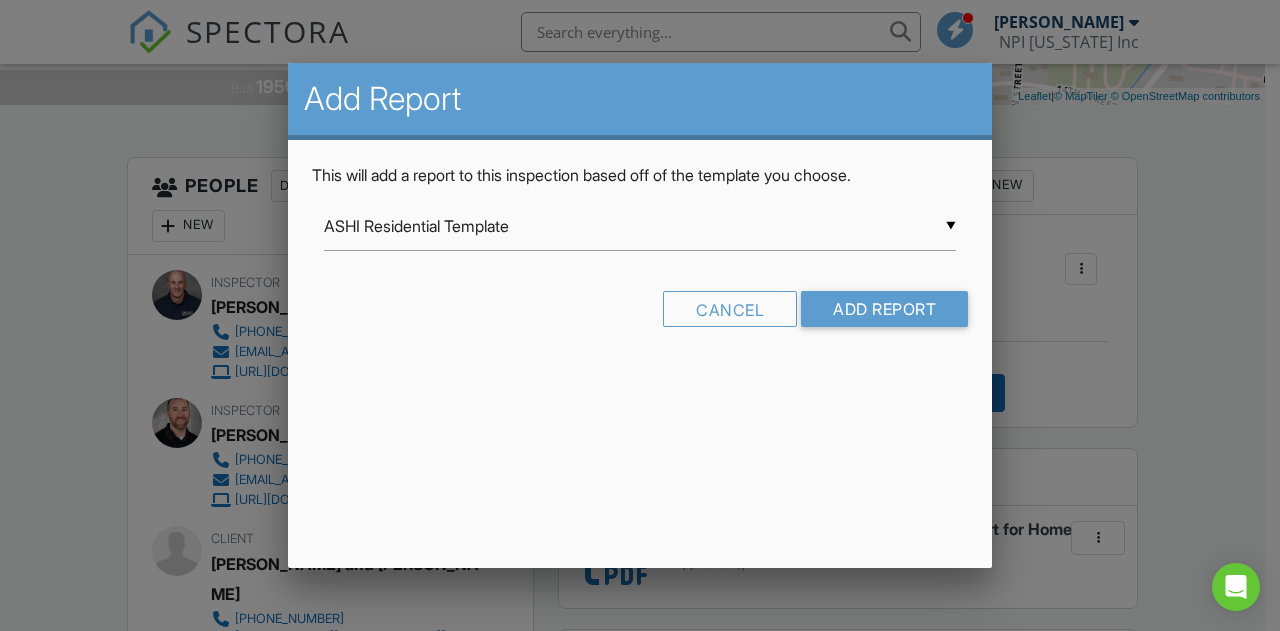 click on "▼ ASHI Residential Template ASHI Residential Template Commercial Template Swimming Pool and Spa Template Lenders Collateral Report NPI Sewer Lateral Inspection from National Property Inspections ASHI Residential Template
Commercial Template
Swimming Pool and Spa Template
Lenders Collateral Report NPI
Sewer Lateral Inspection from National Property Inspections" at bounding box center [640, 226] 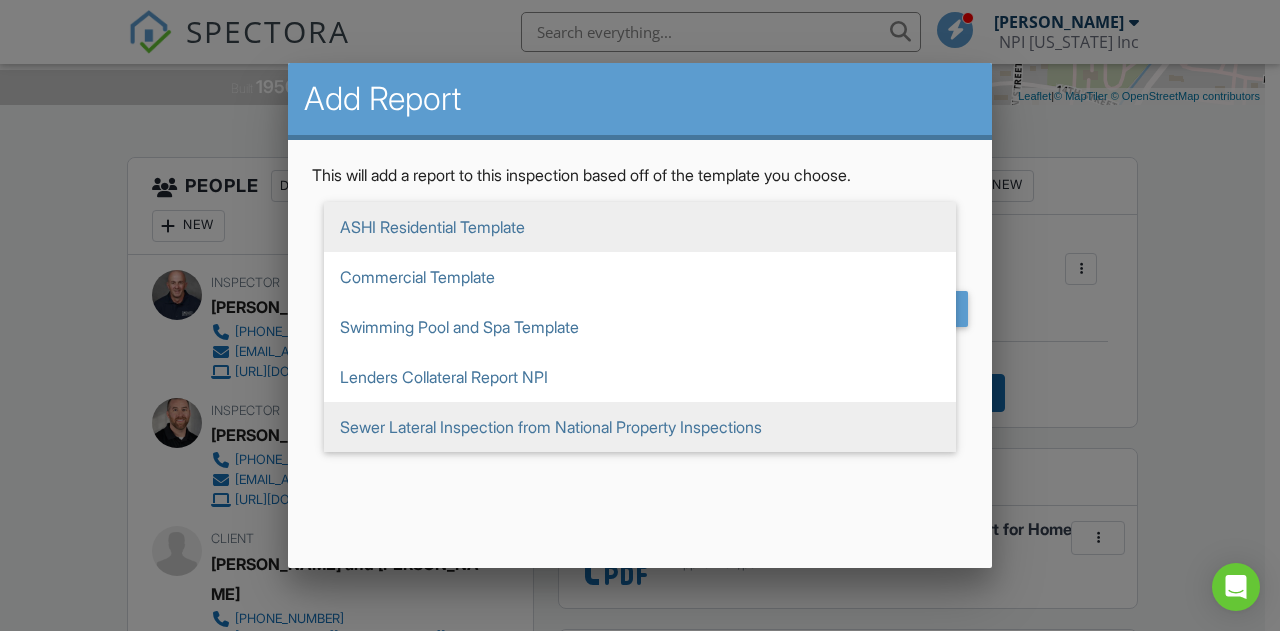 click on "Sewer Lateral Inspection from National Property Inspections" at bounding box center (640, 427) 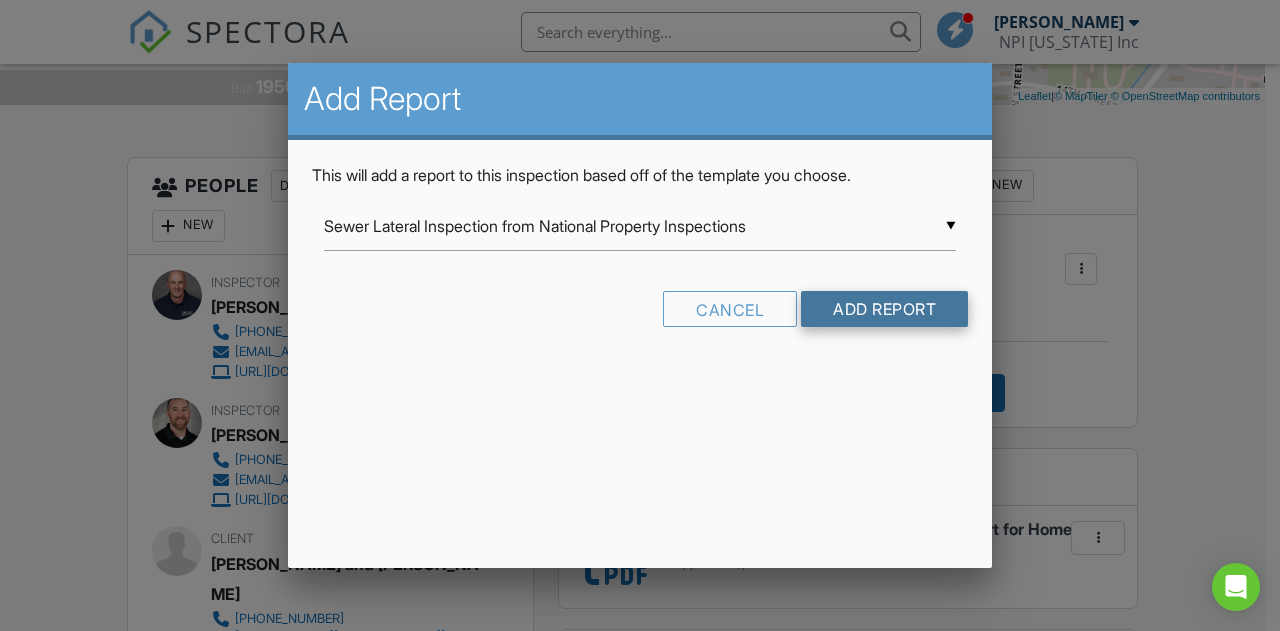 click on "Add Report" at bounding box center [884, 309] 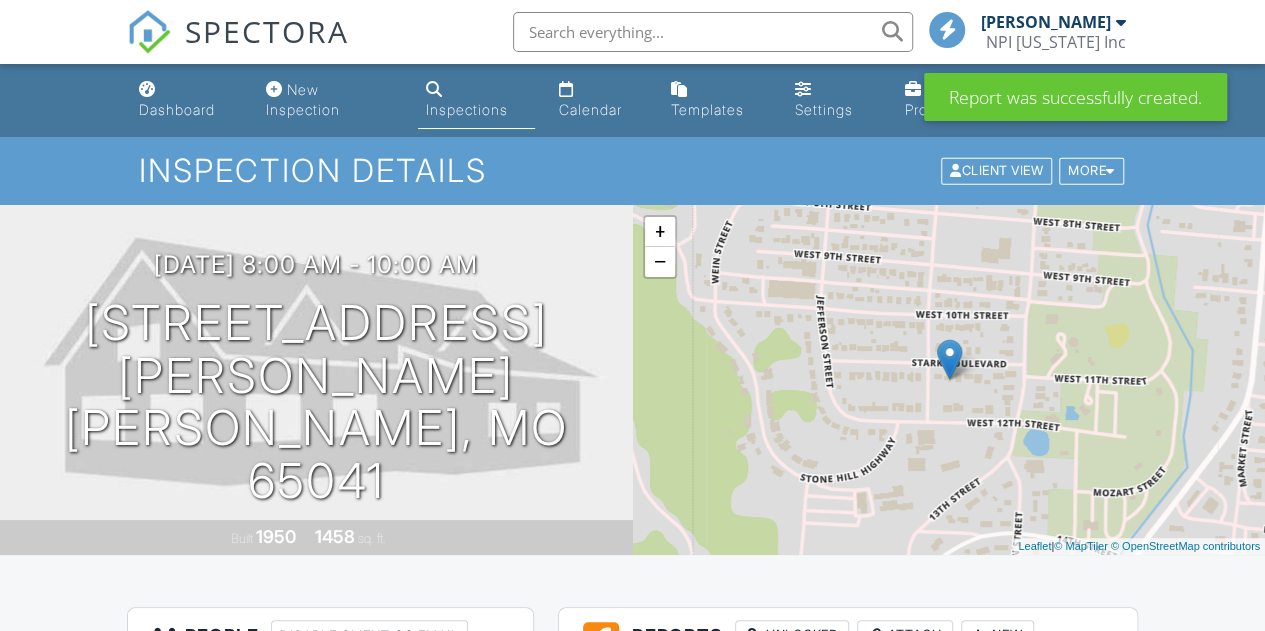 scroll, scrollTop: 488, scrollLeft: 0, axis: vertical 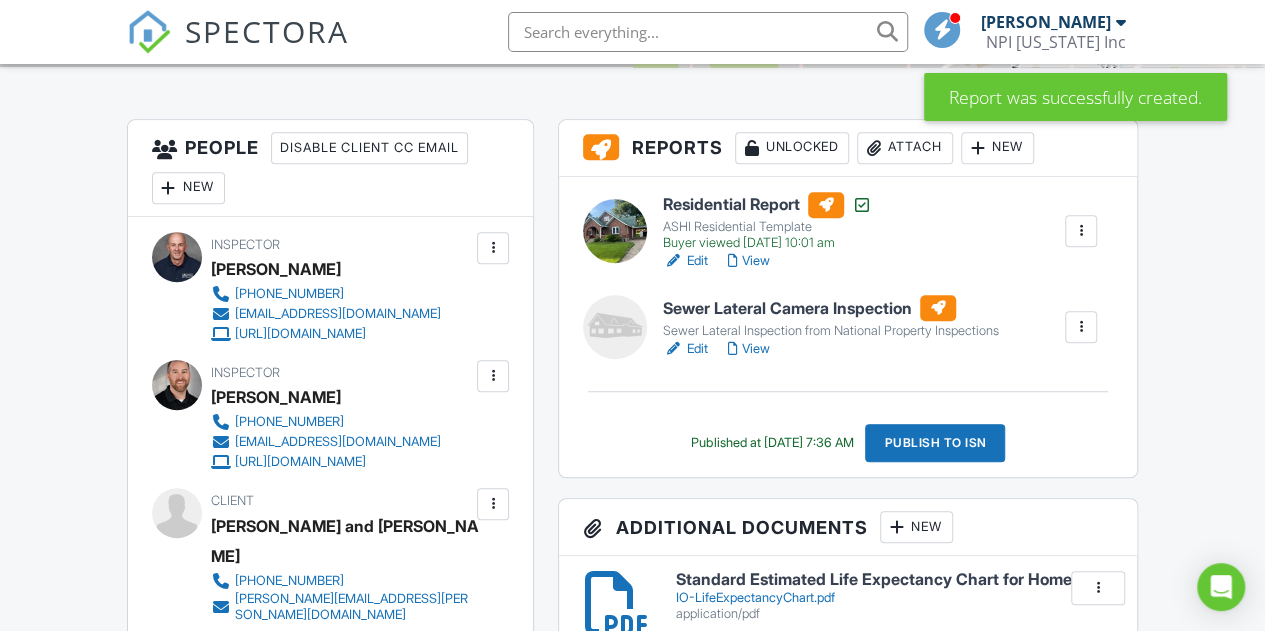 click on "Edit" at bounding box center [685, 349] 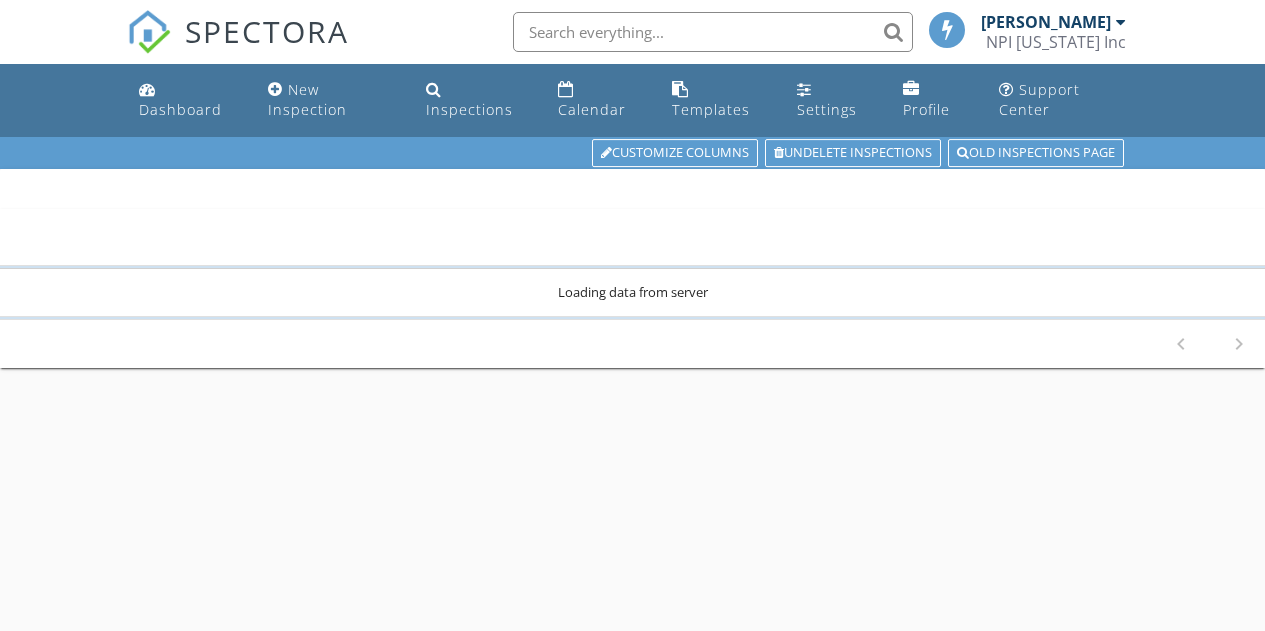 scroll, scrollTop: 0, scrollLeft: 0, axis: both 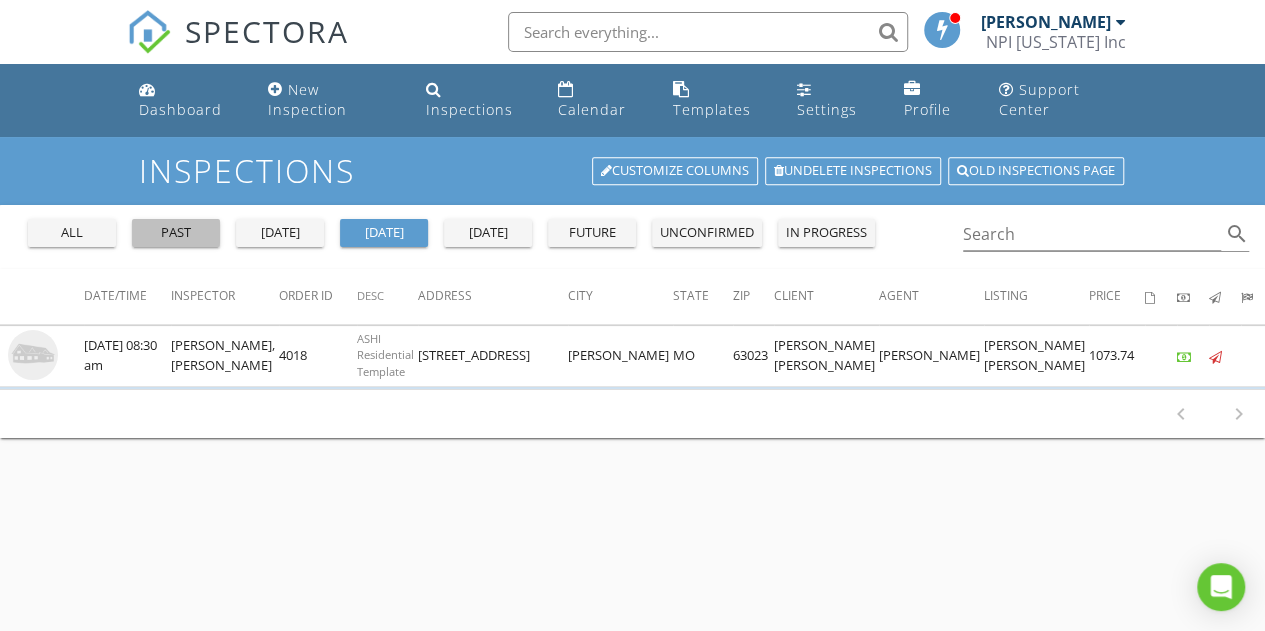click on "past" at bounding box center [176, 233] 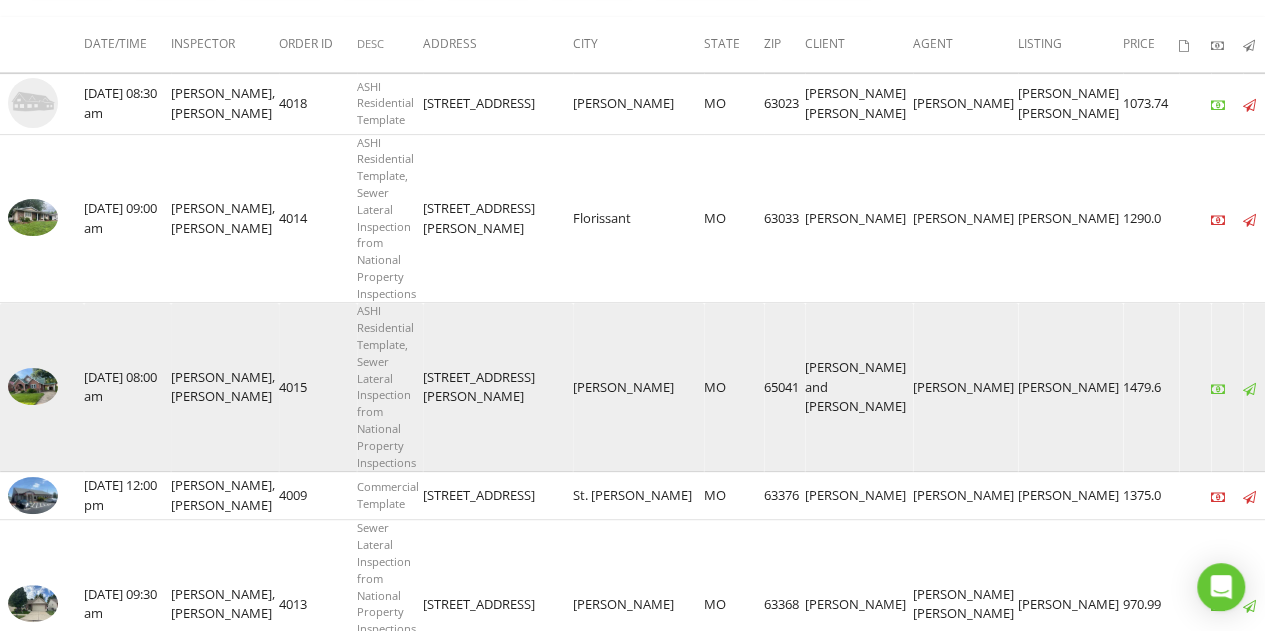 scroll, scrollTop: 251, scrollLeft: 0, axis: vertical 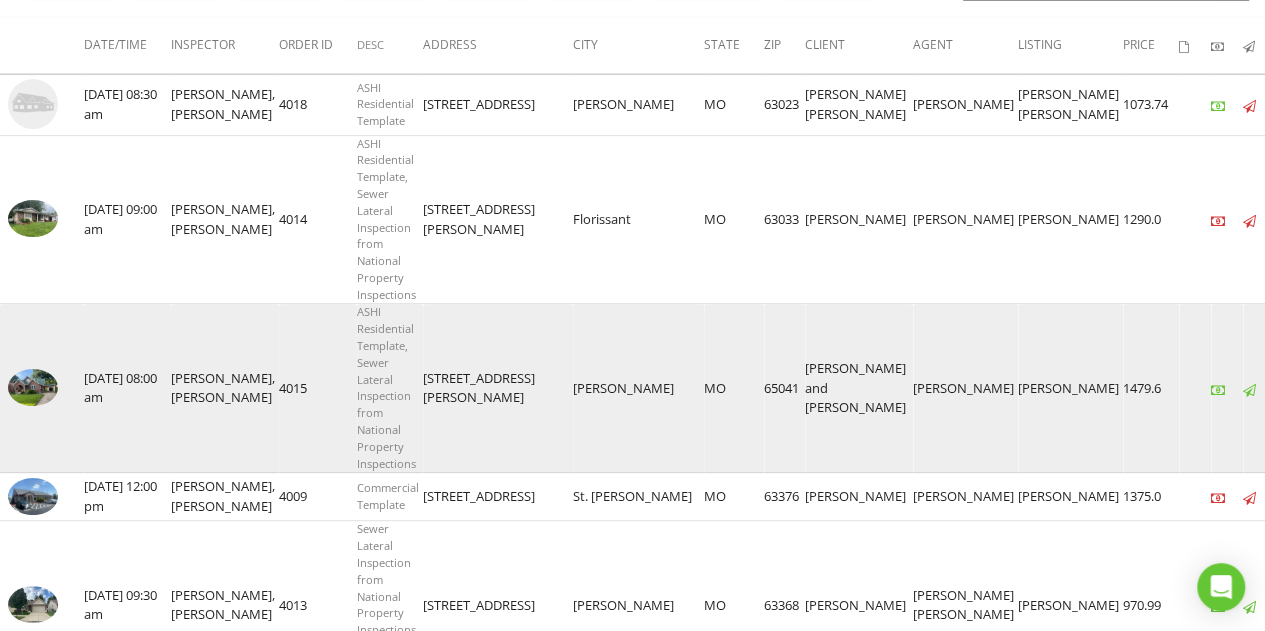 click at bounding box center [33, 387] 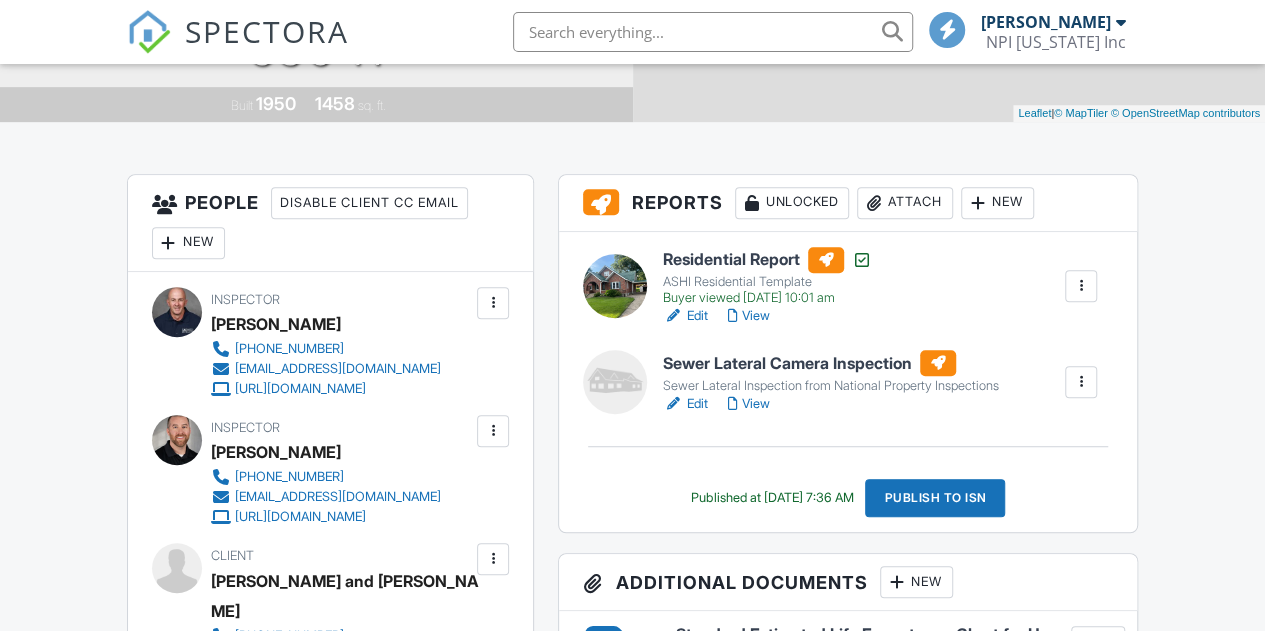 scroll, scrollTop: 0, scrollLeft: 0, axis: both 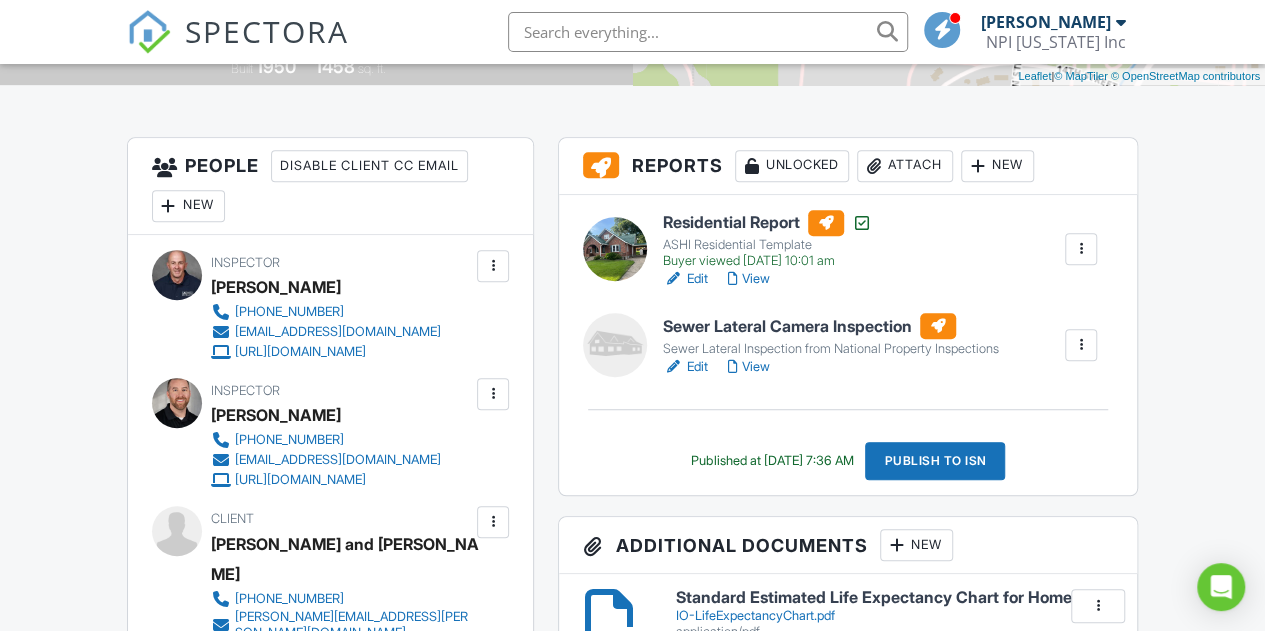 click at bounding box center [1081, 345] 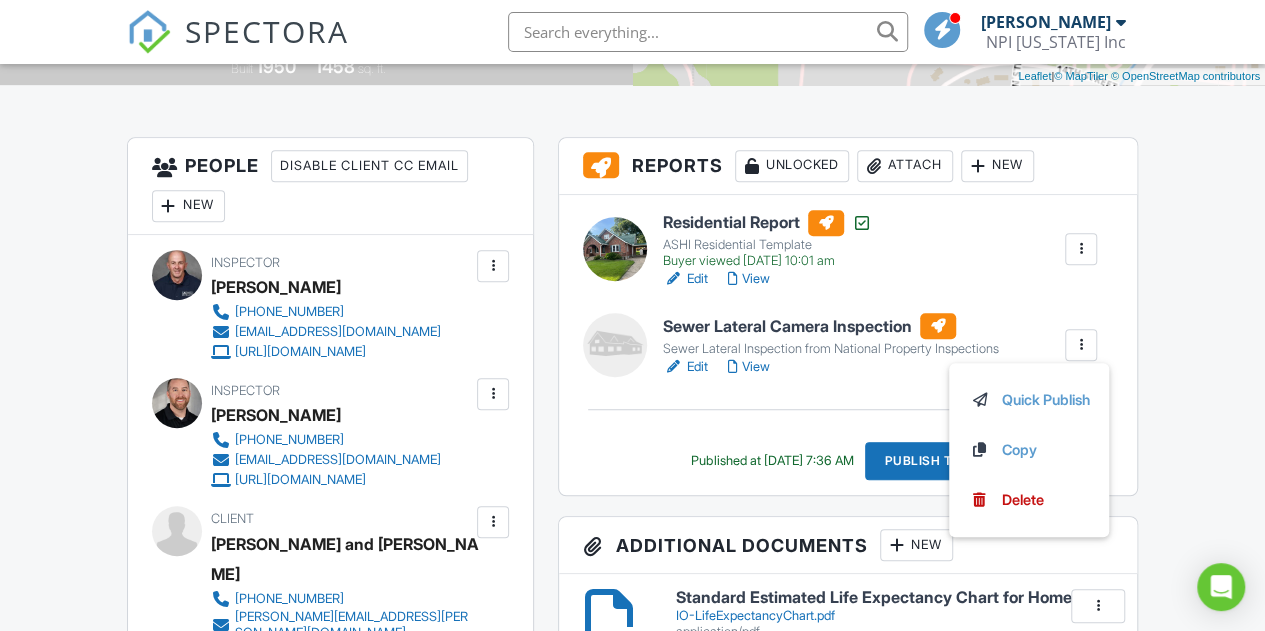 click on "Dashboard
New Inspection
Inspections
Calendar
Templates
Settings
Profile
Support Center
Inspection Details
Client View
More
Property Details
Reschedule
Reorder / Copy
Share
Cancel
Delete
Print Order
Convert to V9
07/11/2025  8:00 am
- 10:00 am
328 Stark Blvd
Hermann, MO 65041
Built
1950
1458
sq. ft.
+ − Leaflet  |  © MapTiler   © OpenStreetMap contributors
Reports
Unlocked
Attach
New
Residential Report
ASHI Residential Template
Buyer viewed 07/12/2025 10:01 am
Edit
View
Copy
View Log
RRB Log
Delete
Sewer Lateral Camera Inspection
Sewer Lateral Inspection from National Property Inspections" at bounding box center (632, 777) 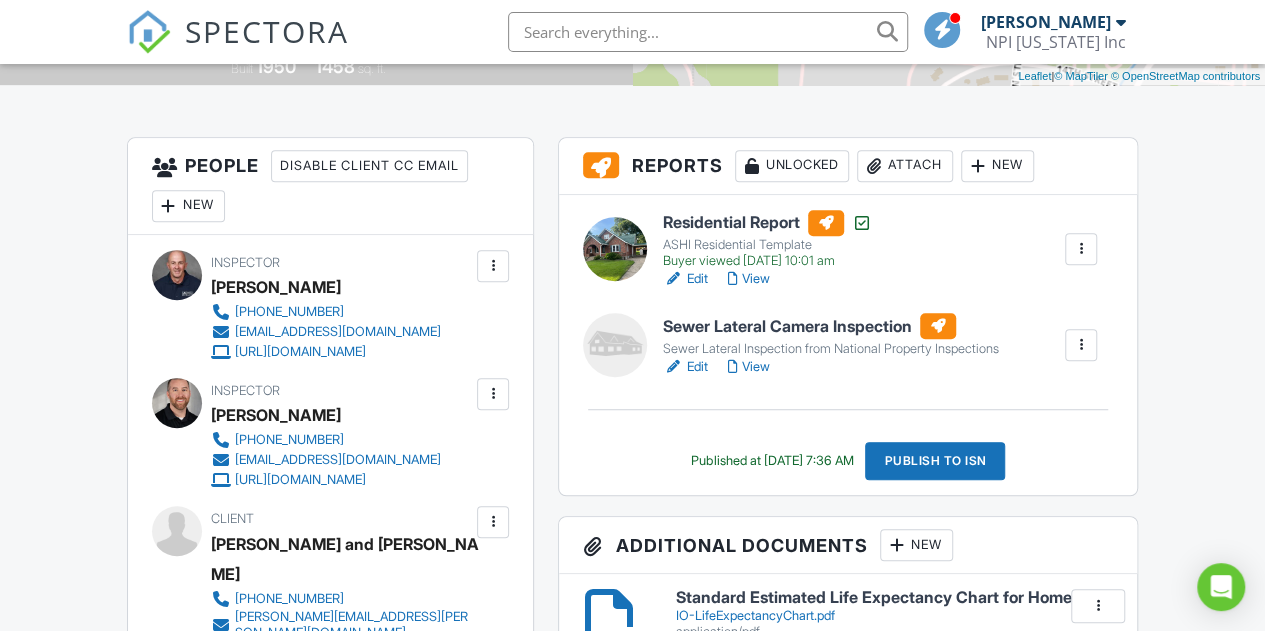 click on "Publish to ISN" at bounding box center [935, 461] 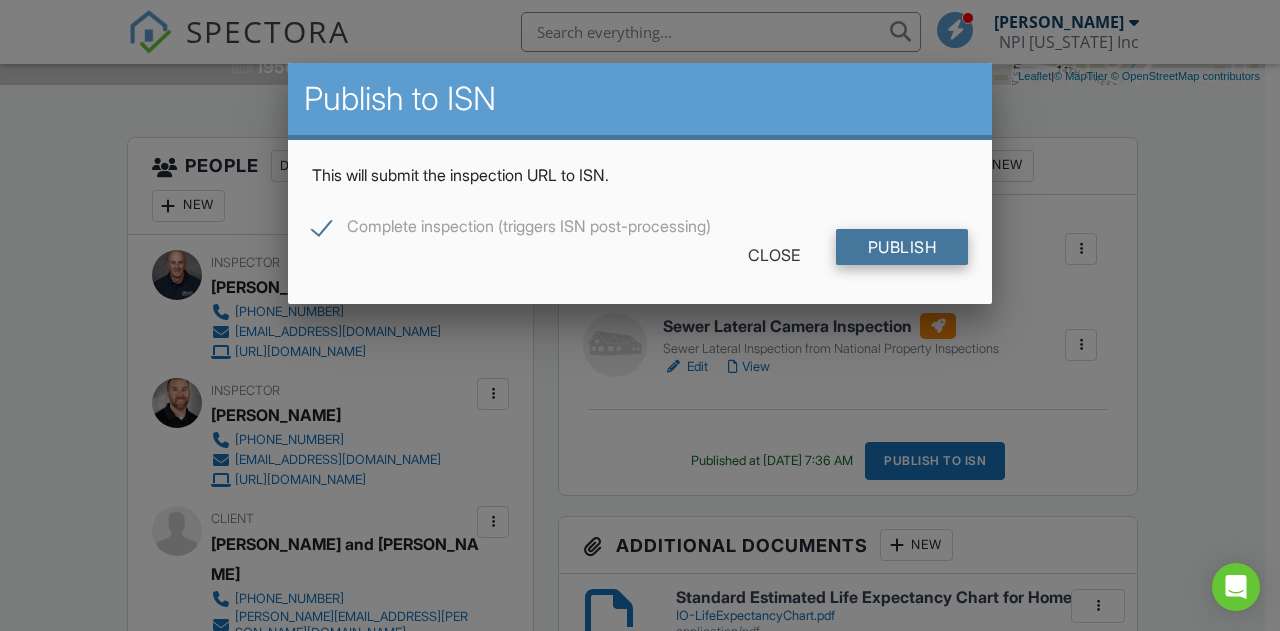 click on "Publish" at bounding box center (902, 247) 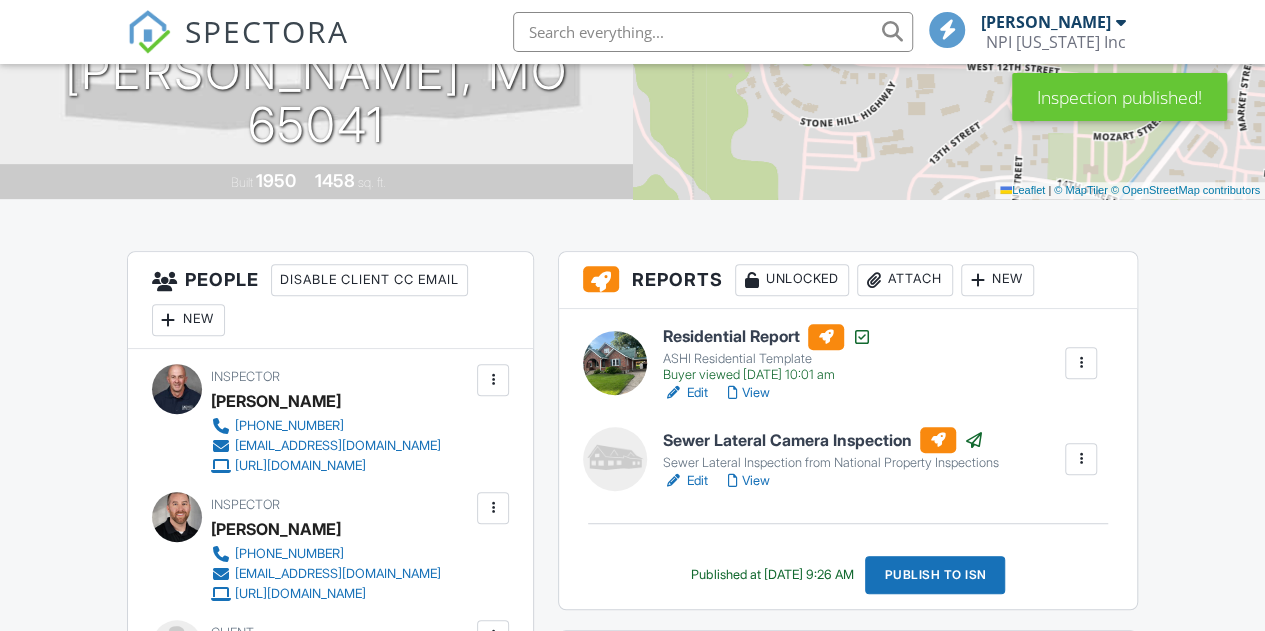 scroll, scrollTop: 356, scrollLeft: 0, axis: vertical 